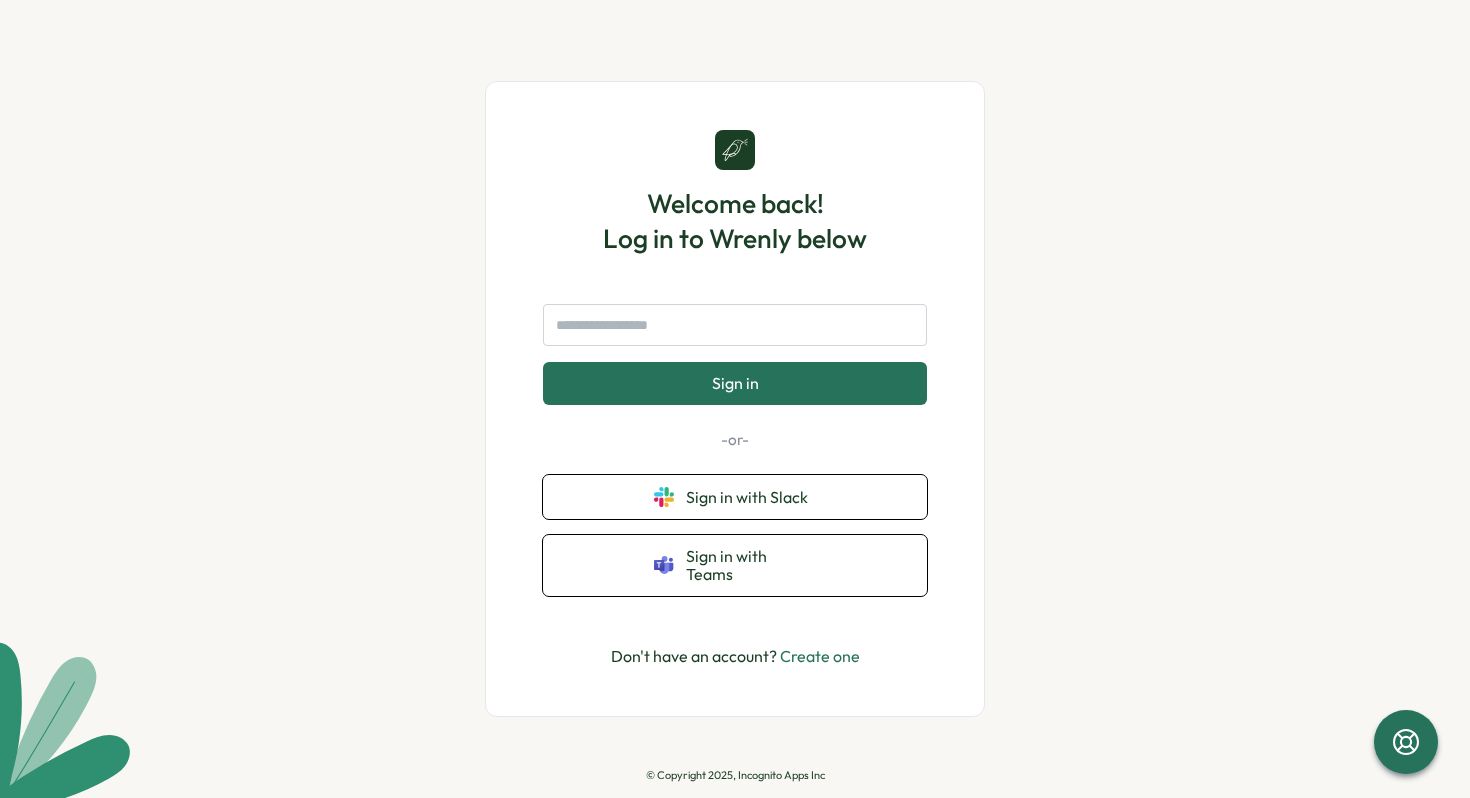 scroll, scrollTop: 0, scrollLeft: 0, axis: both 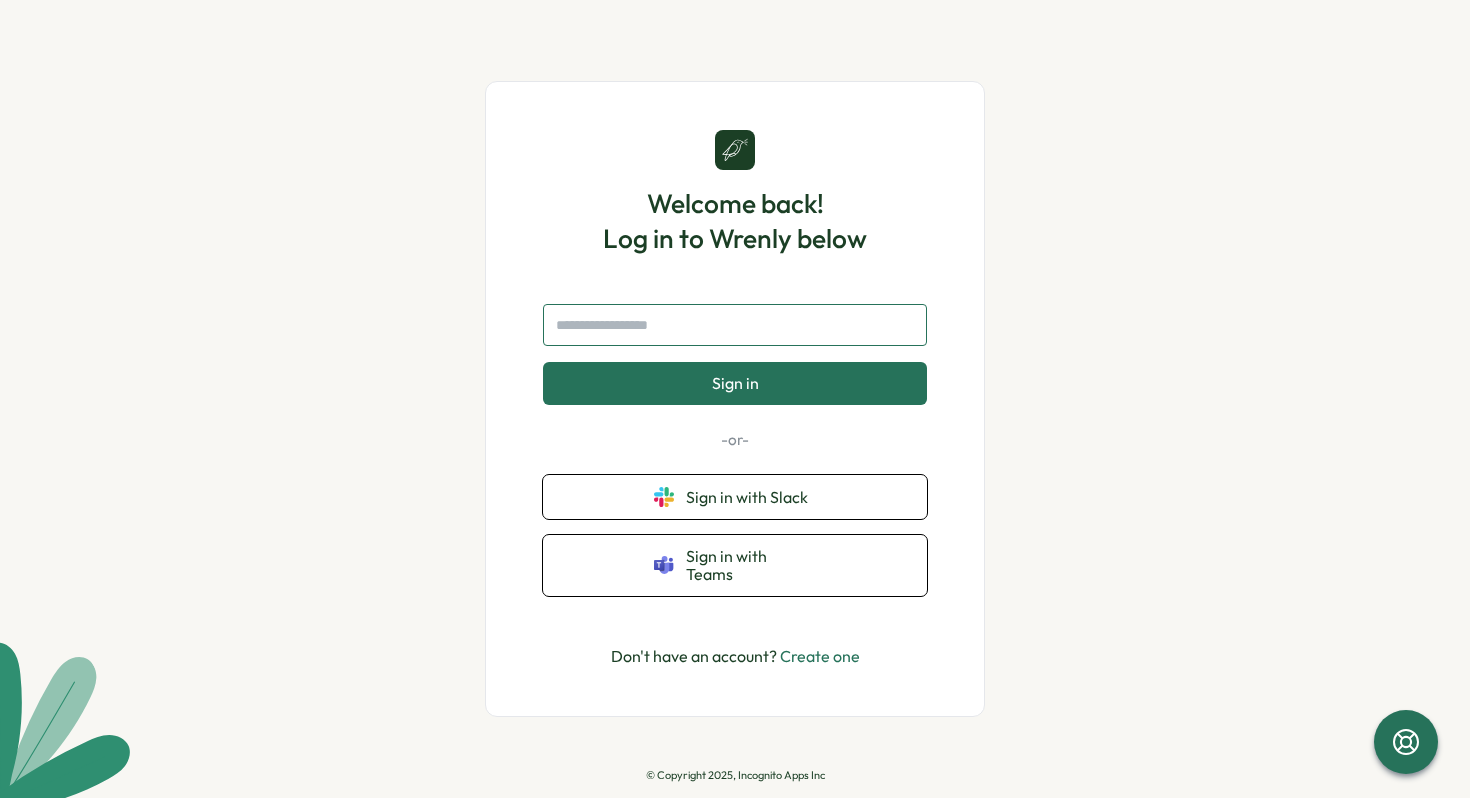 click at bounding box center [735, 325] 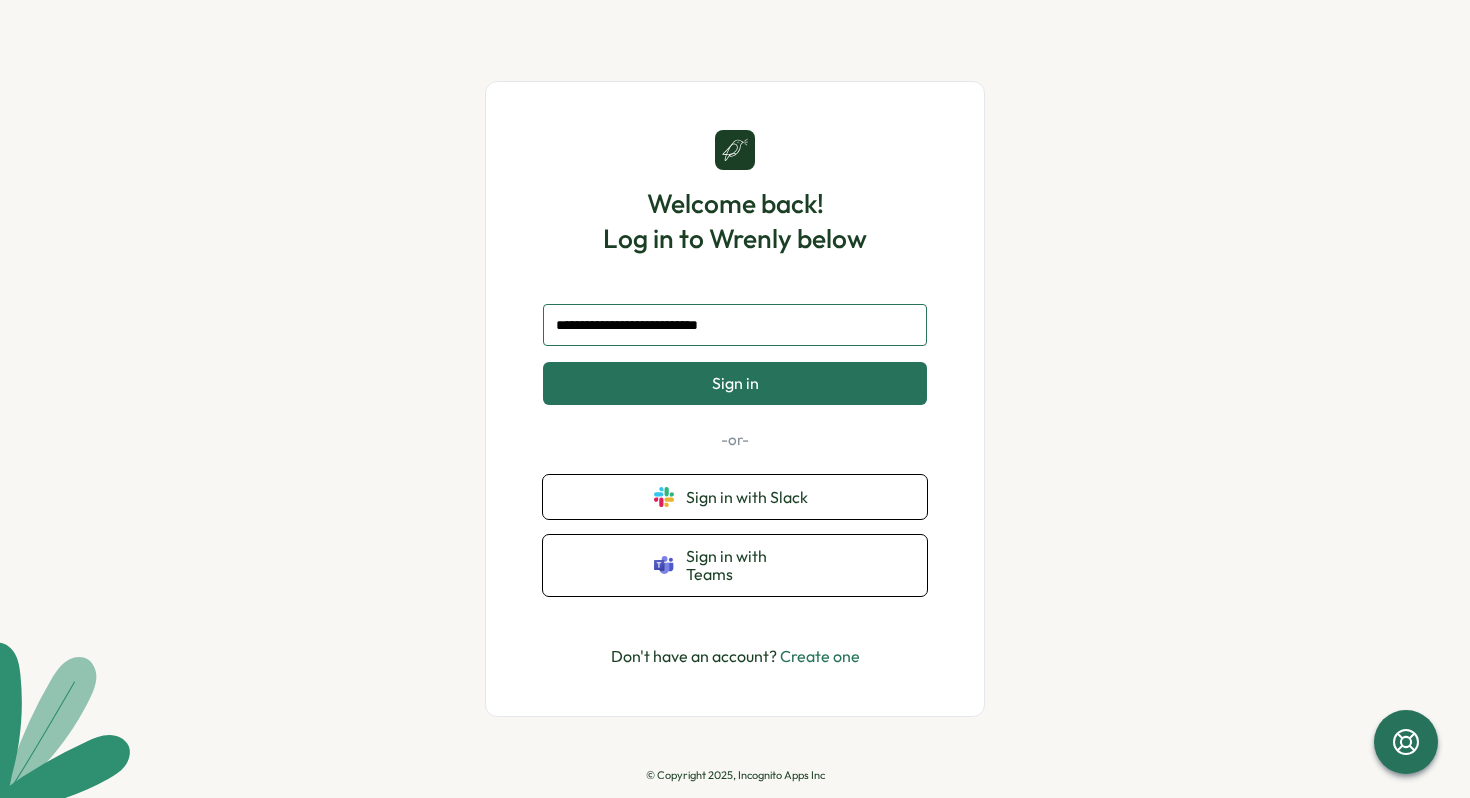 type on "**********" 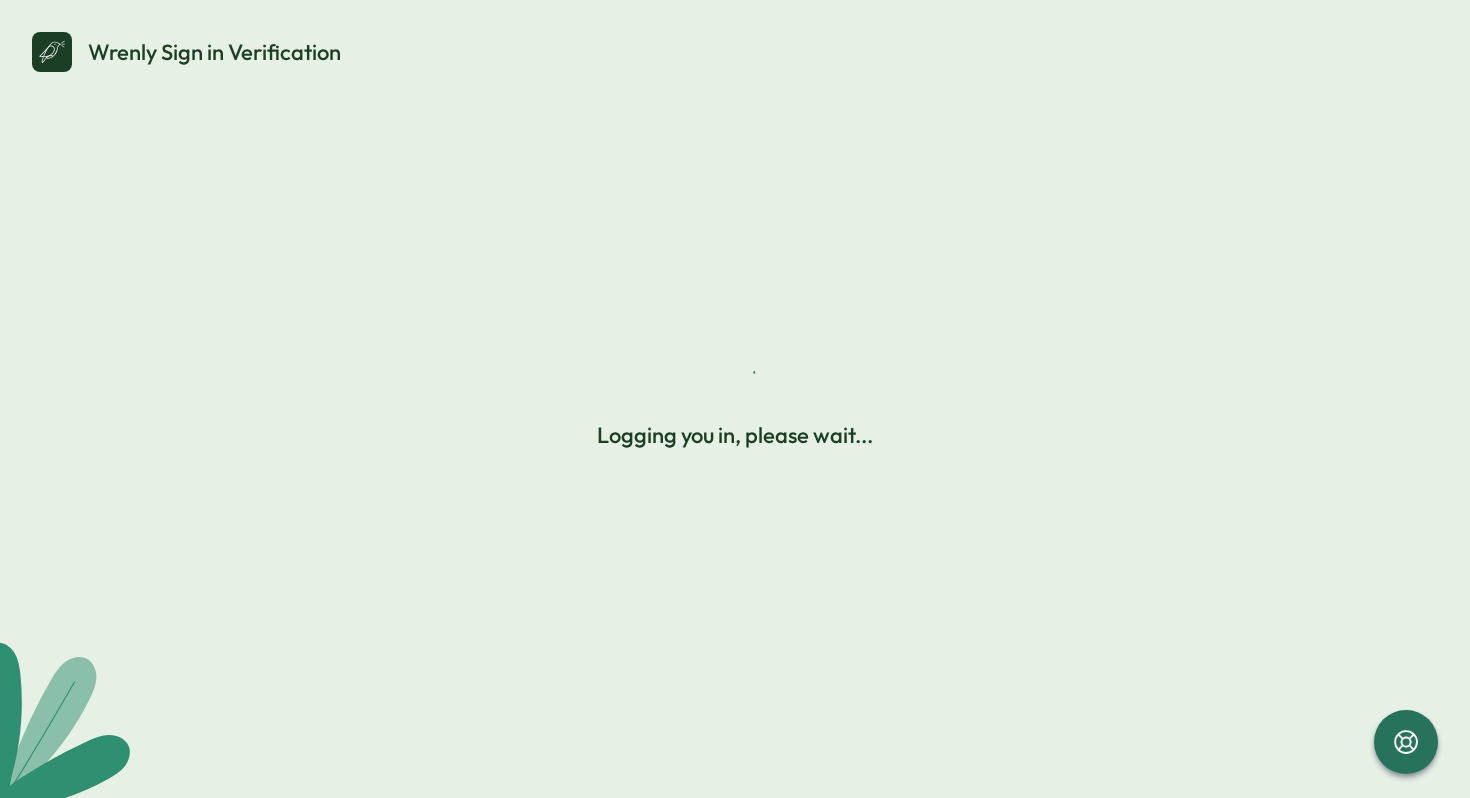 scroll, scrollTop: 0, scrollLeft: 0, axis: both 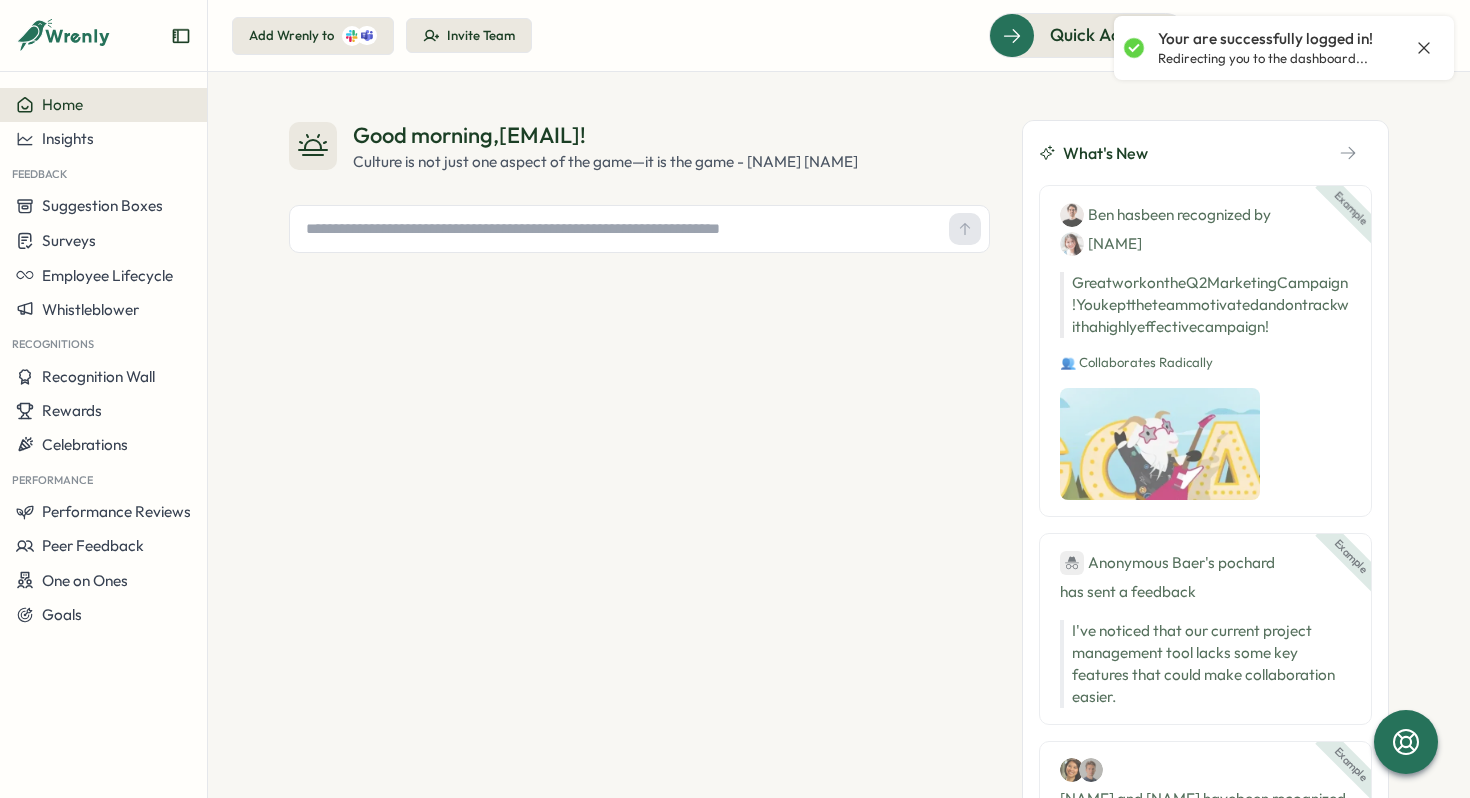 click 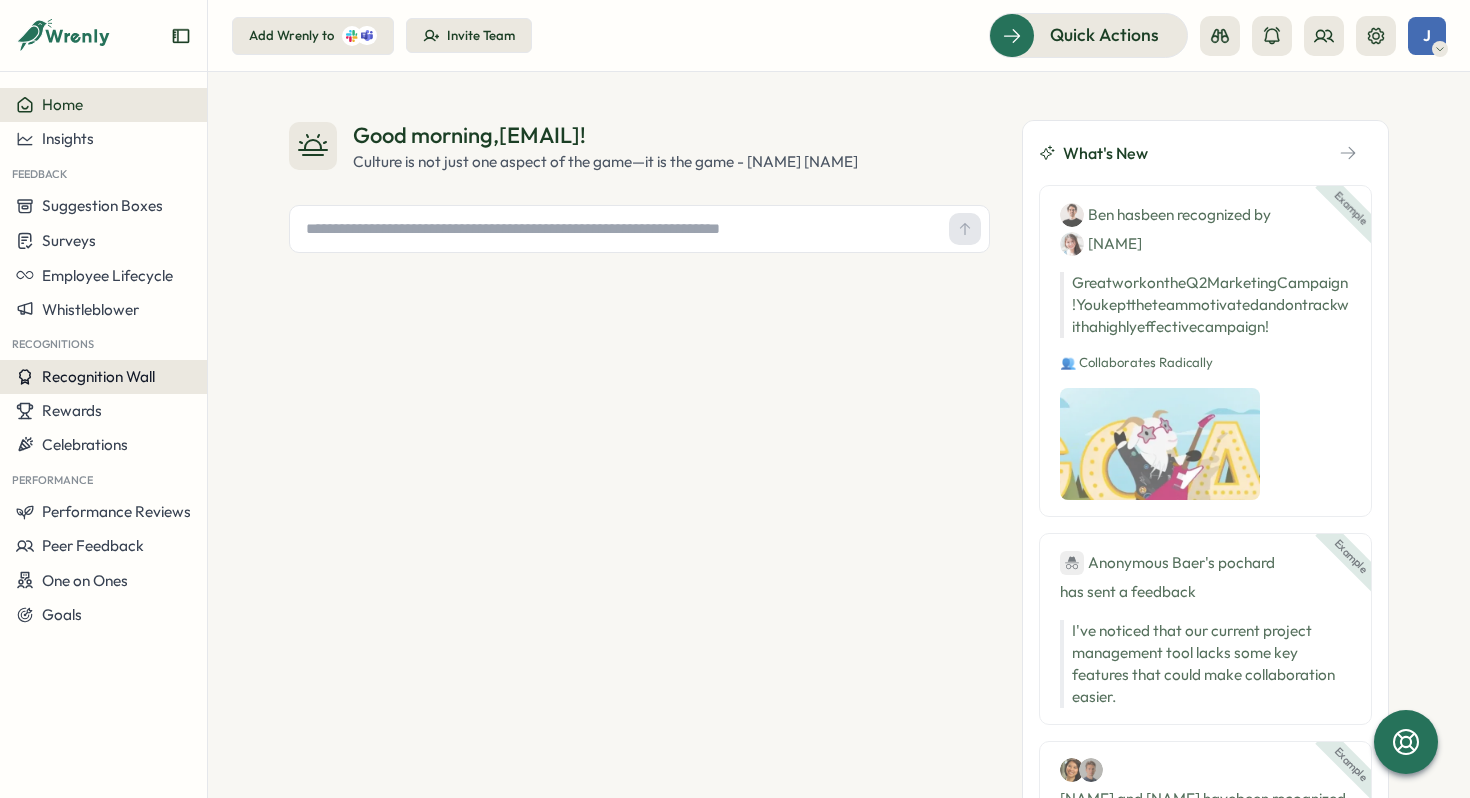 click on "Recognition Wall" at bounding box center (98, 376) 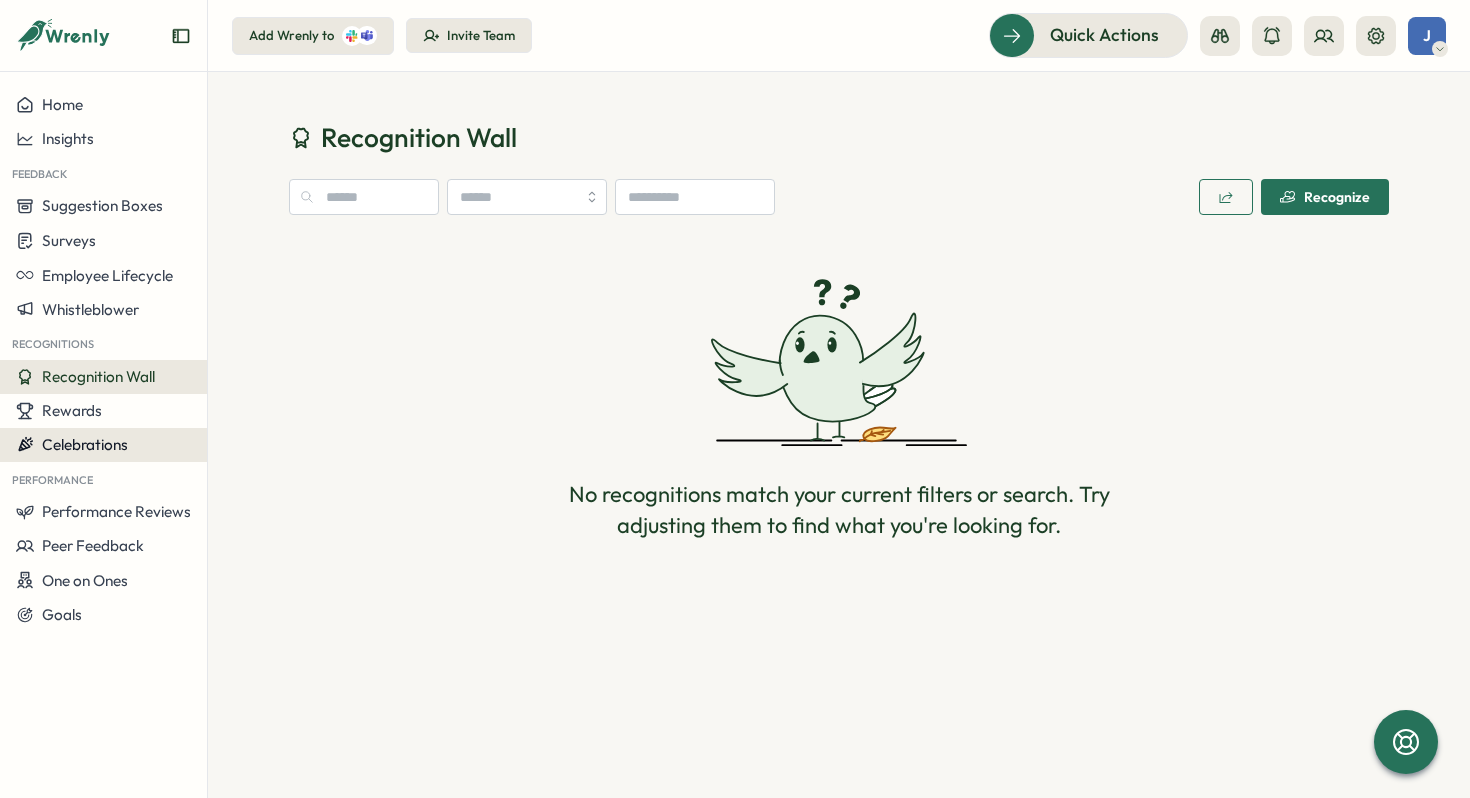 click on "Celebrations" at bounding box center [85, 444] 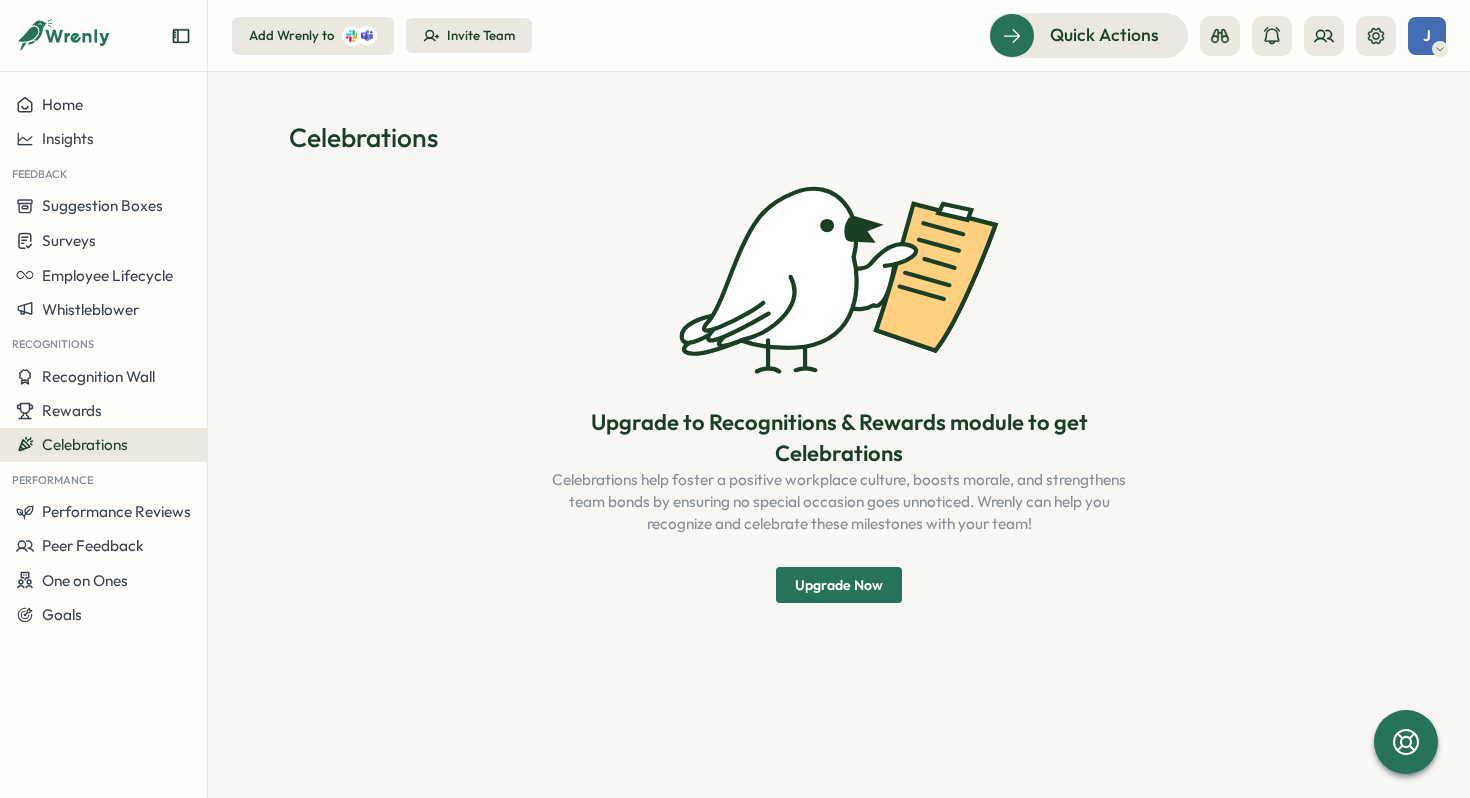 click 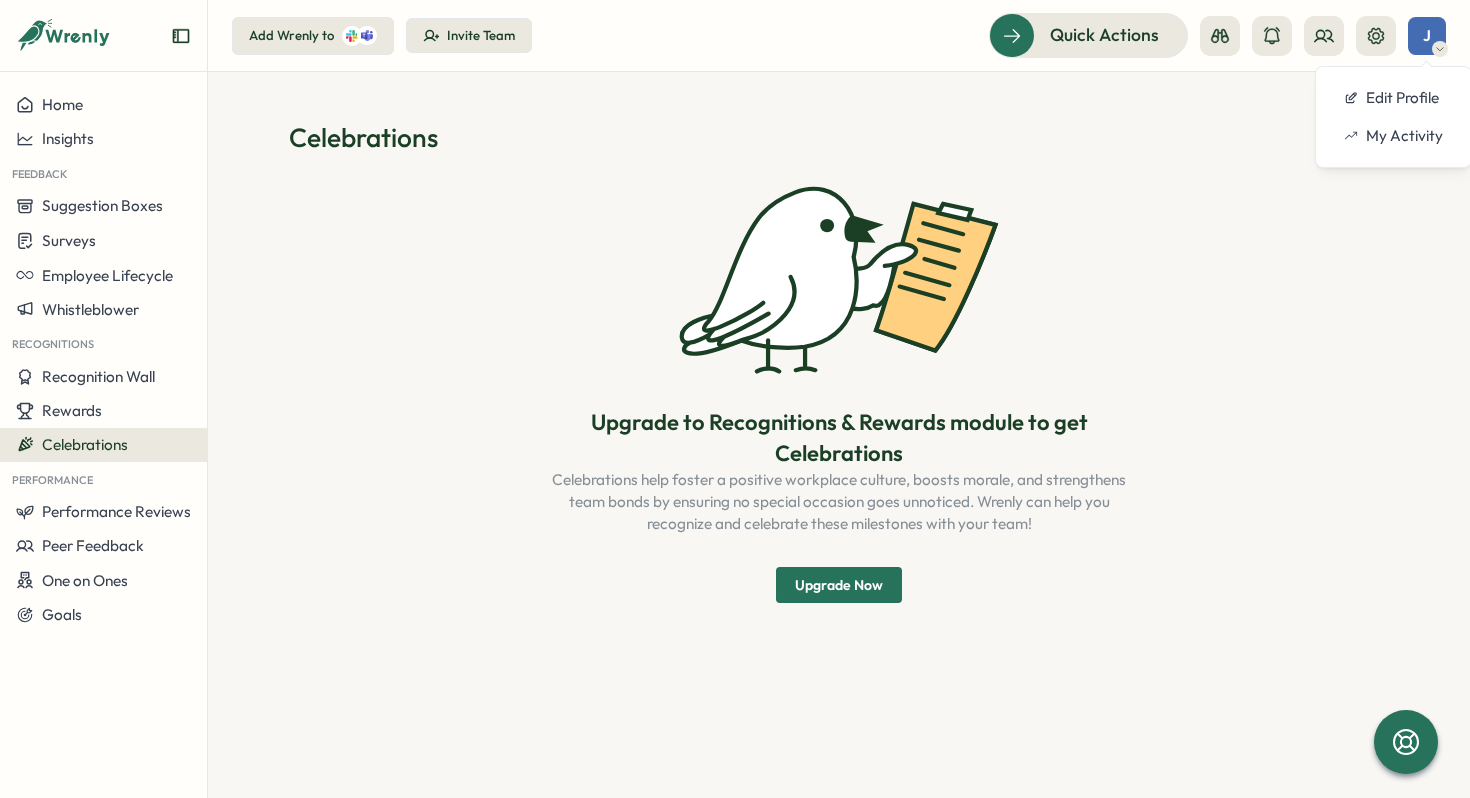 click 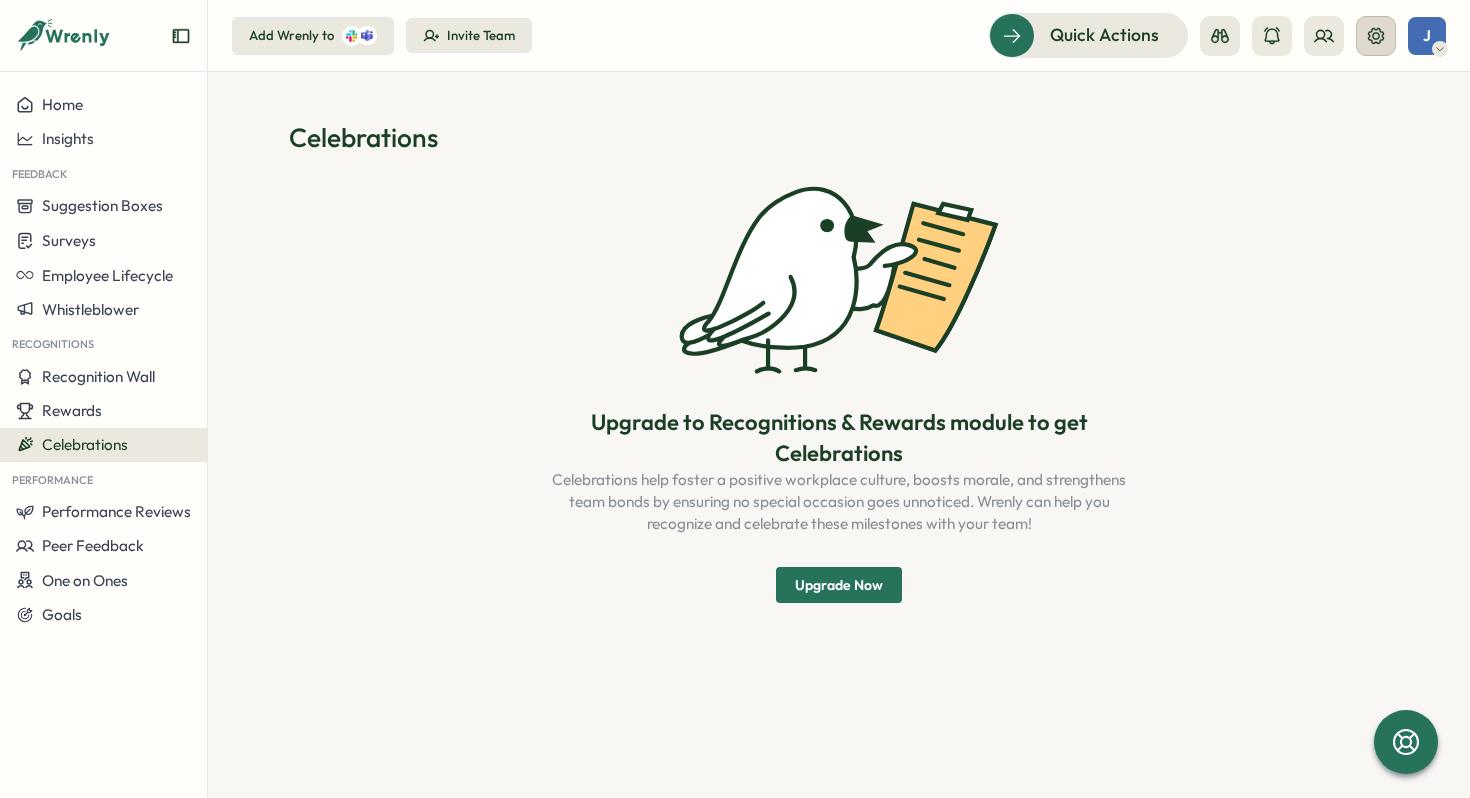 click at bounding box center [1376, 36] 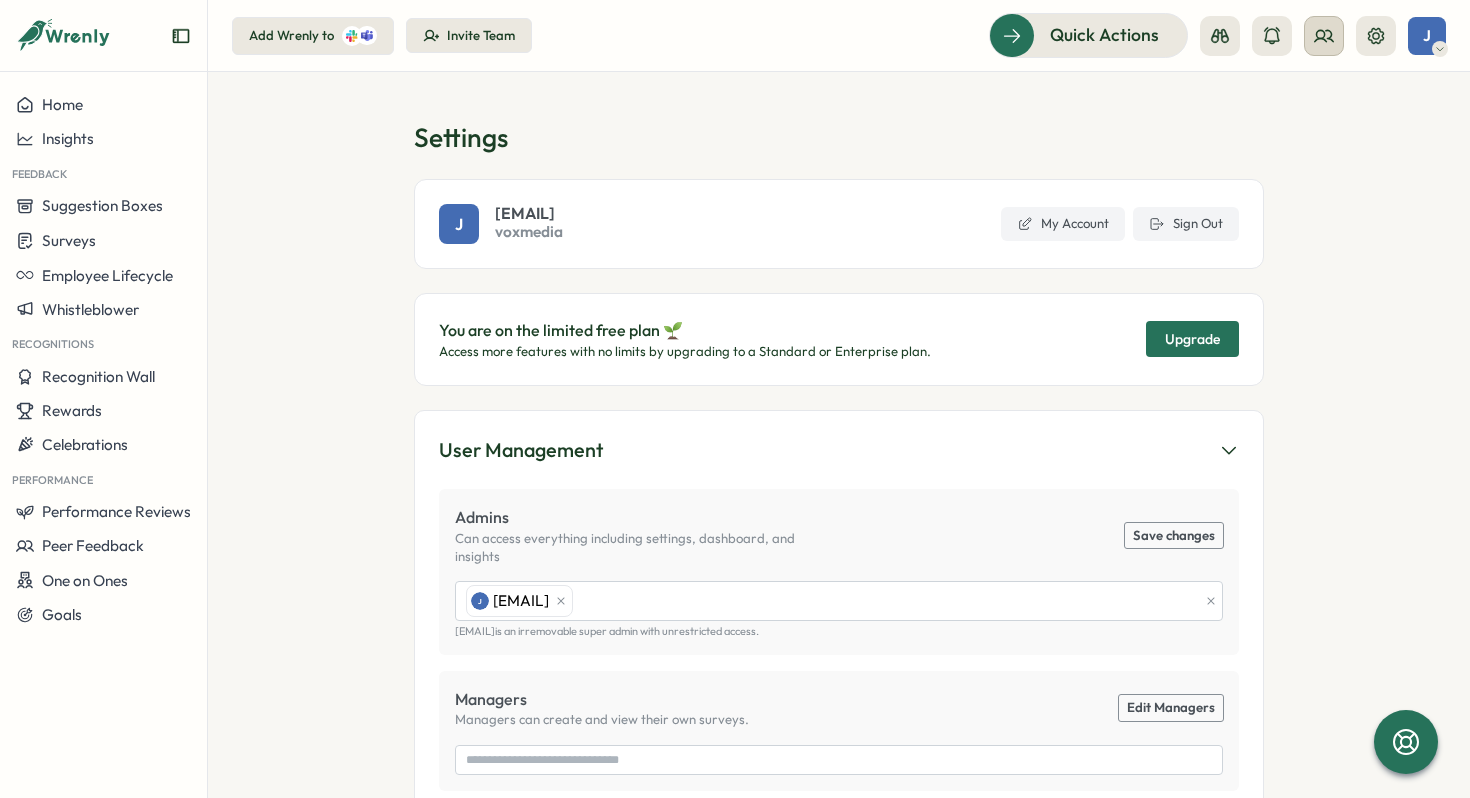 click 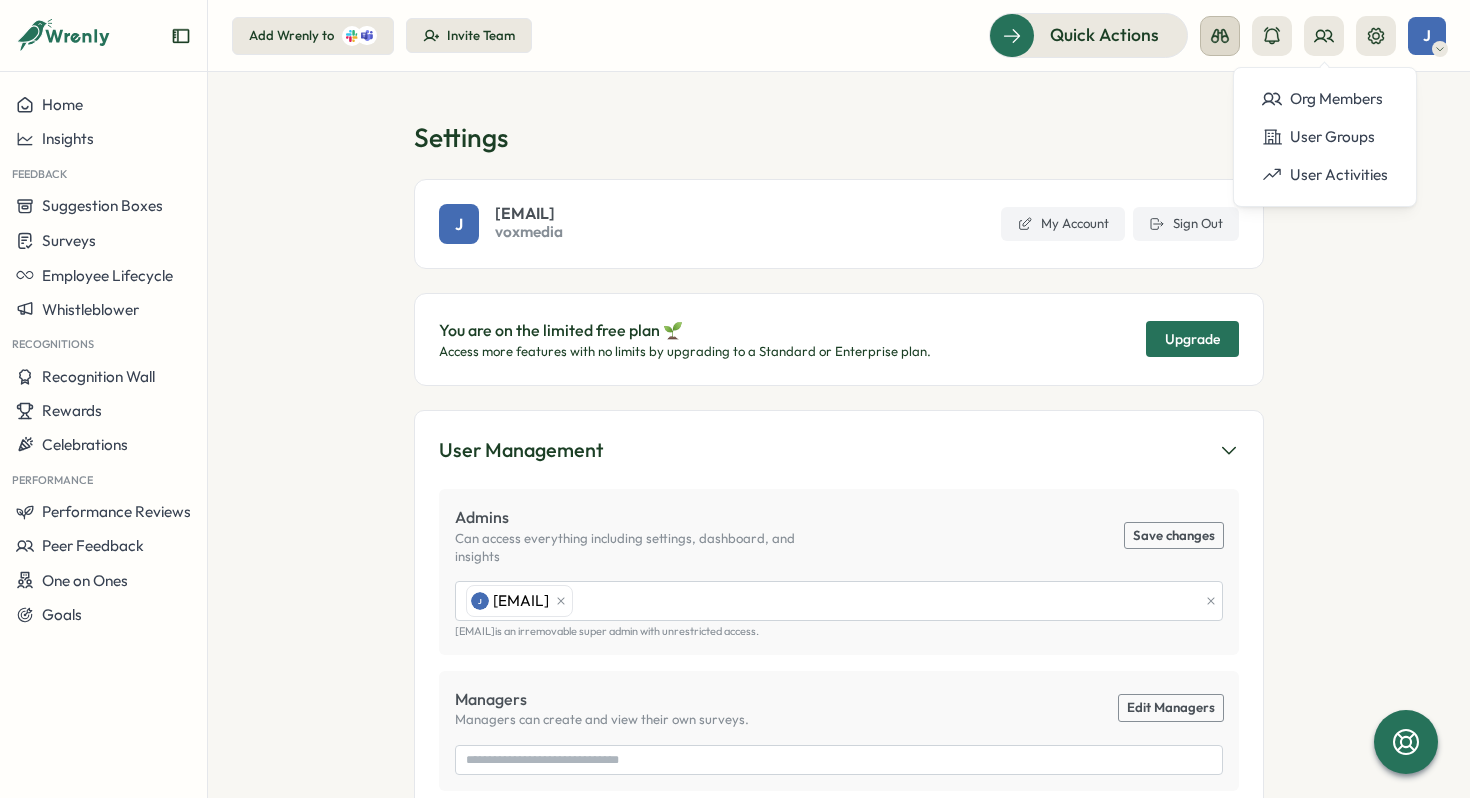 click 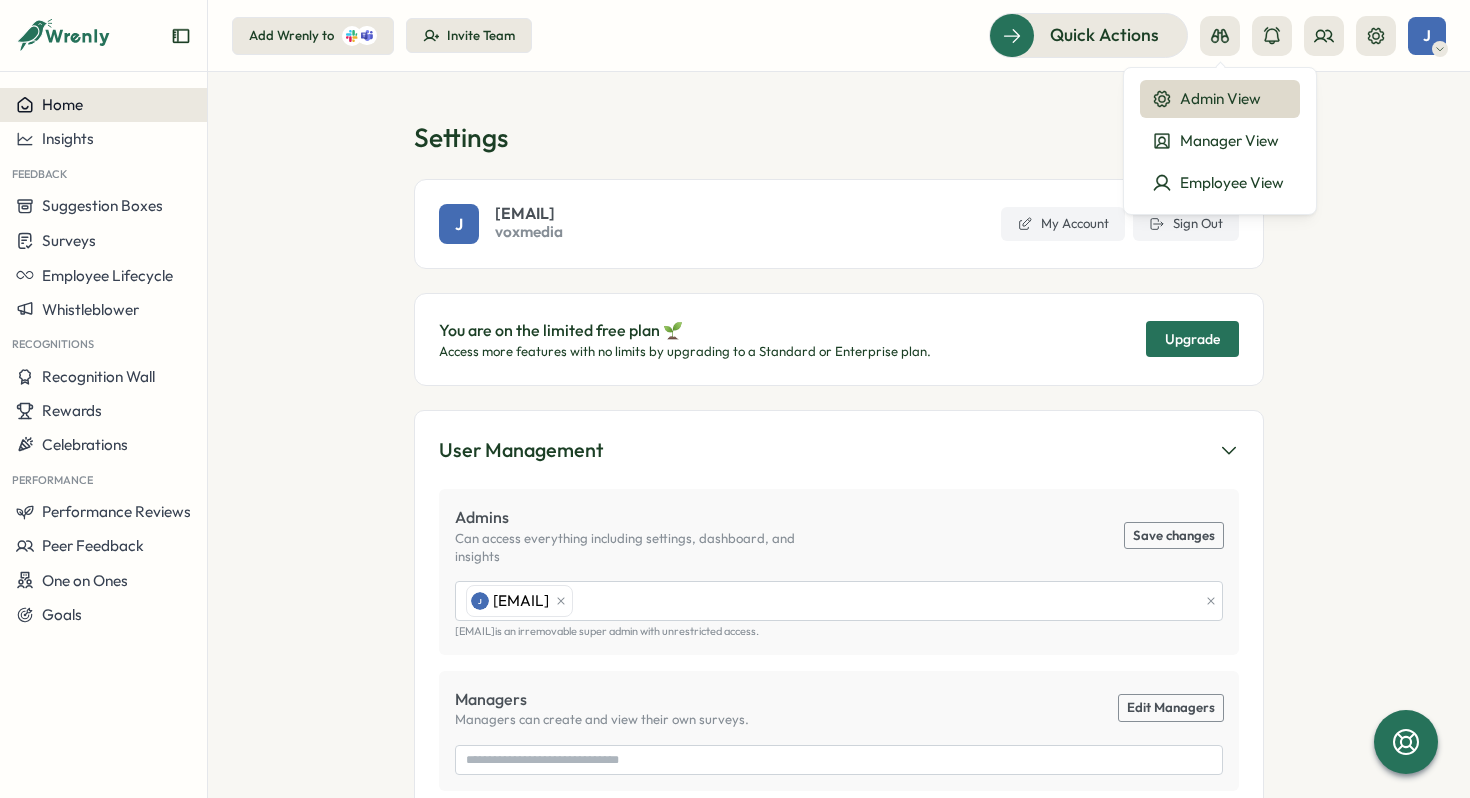 click on "Home" at bounding box center (103, 105) 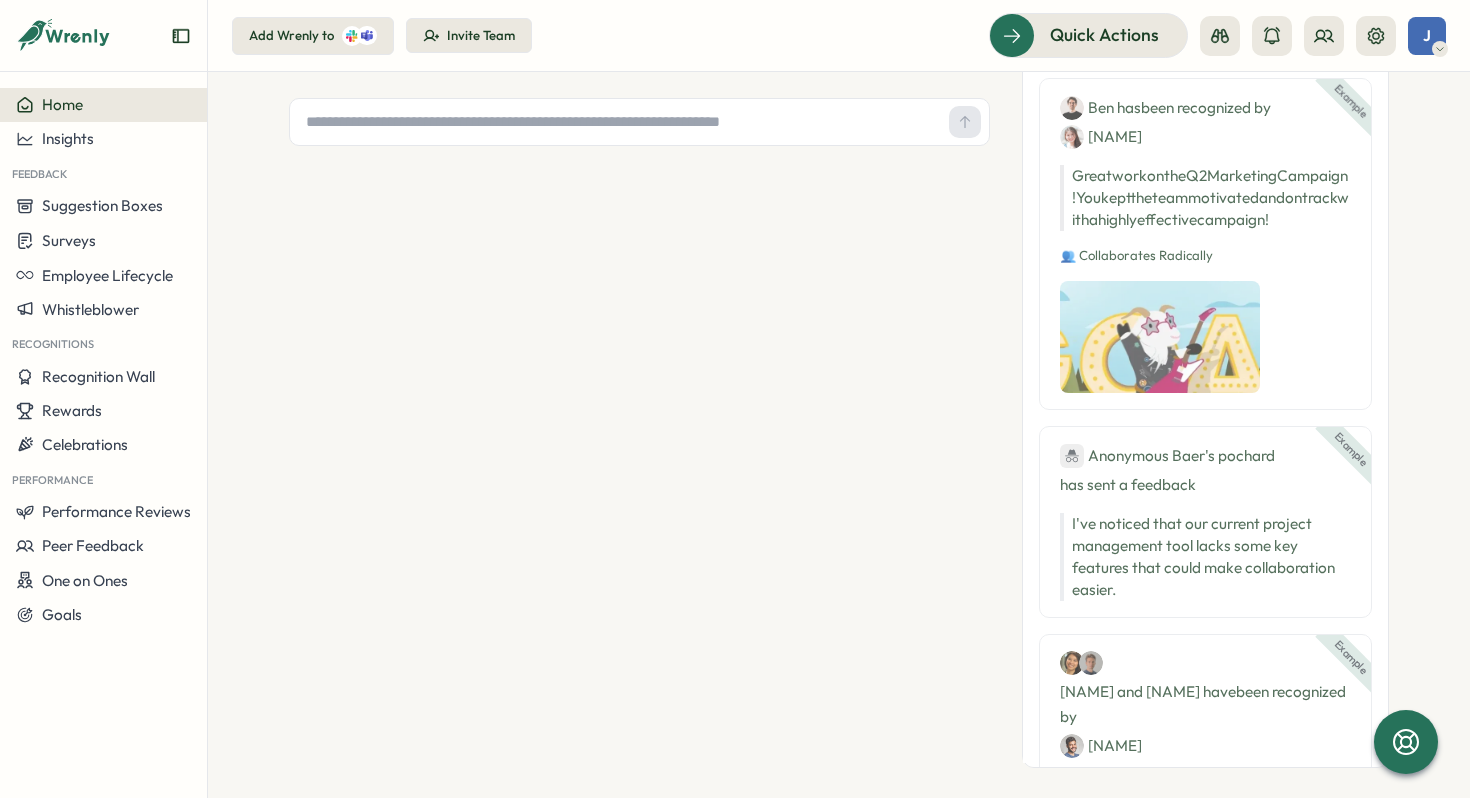 scroll, scrollTop: 125, scrollLeft: 0, axis: vertical 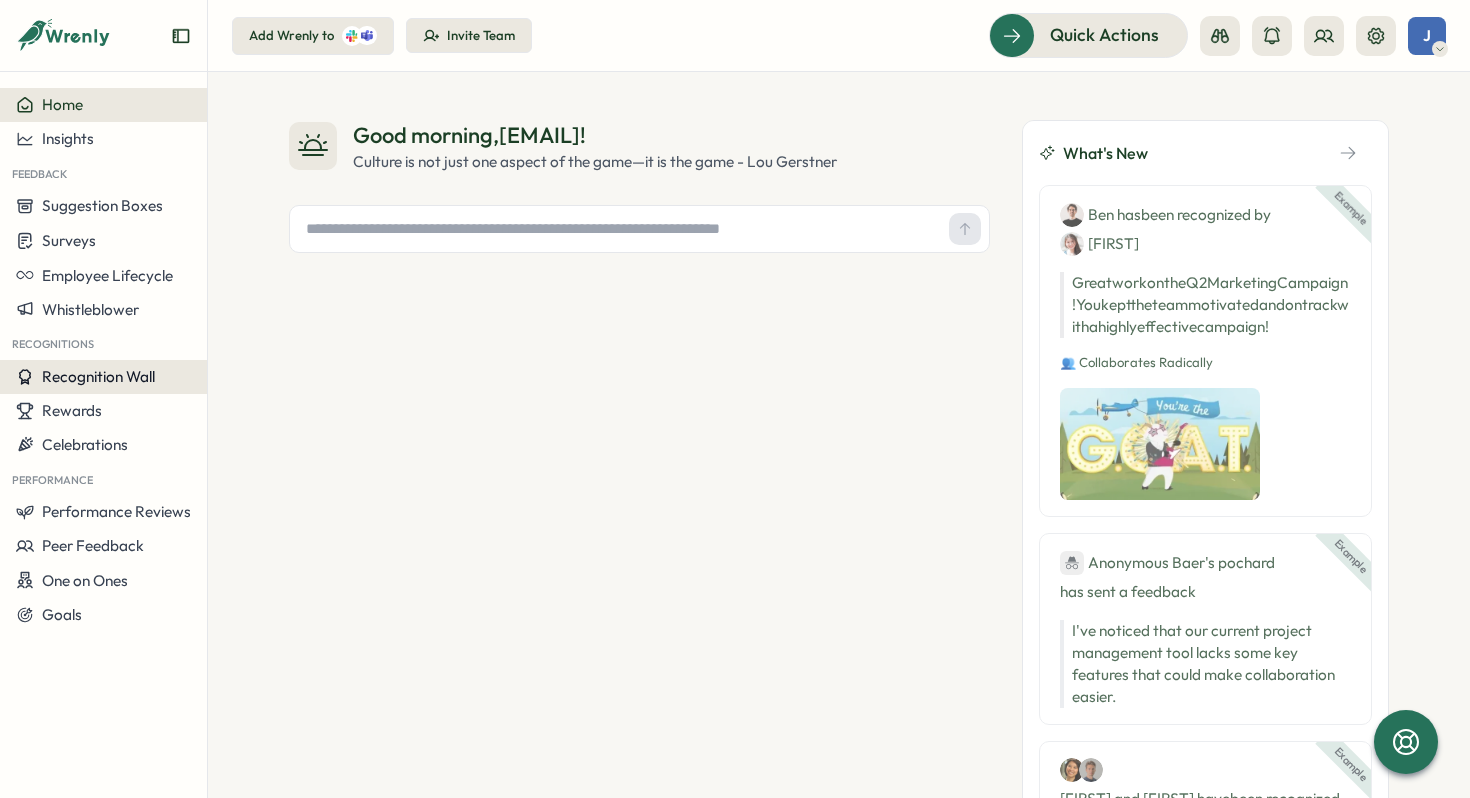 click on "Recognition Wall" at bounding box center [98, 376] 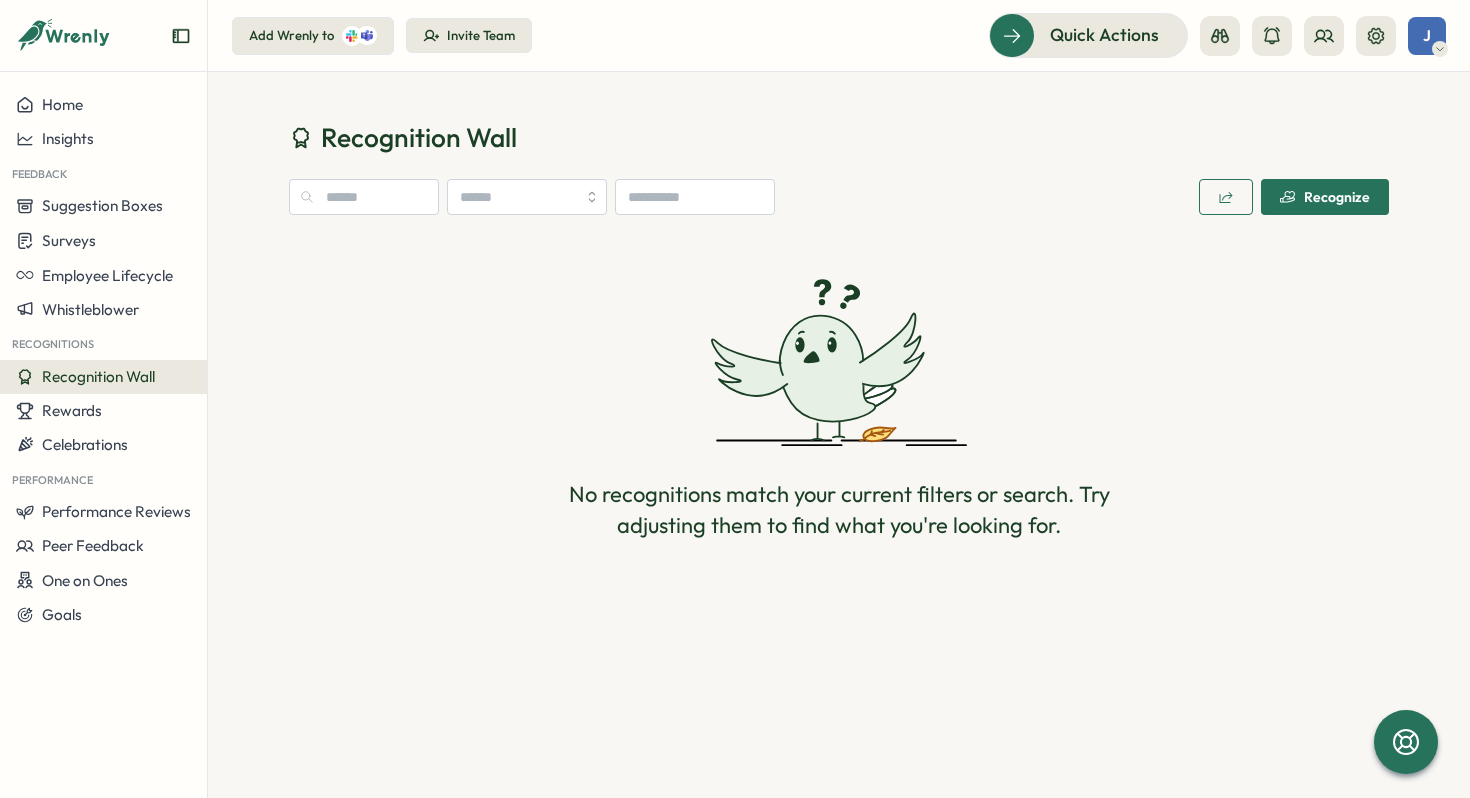 click on "Recognize" at bounding box center [1325, 197] 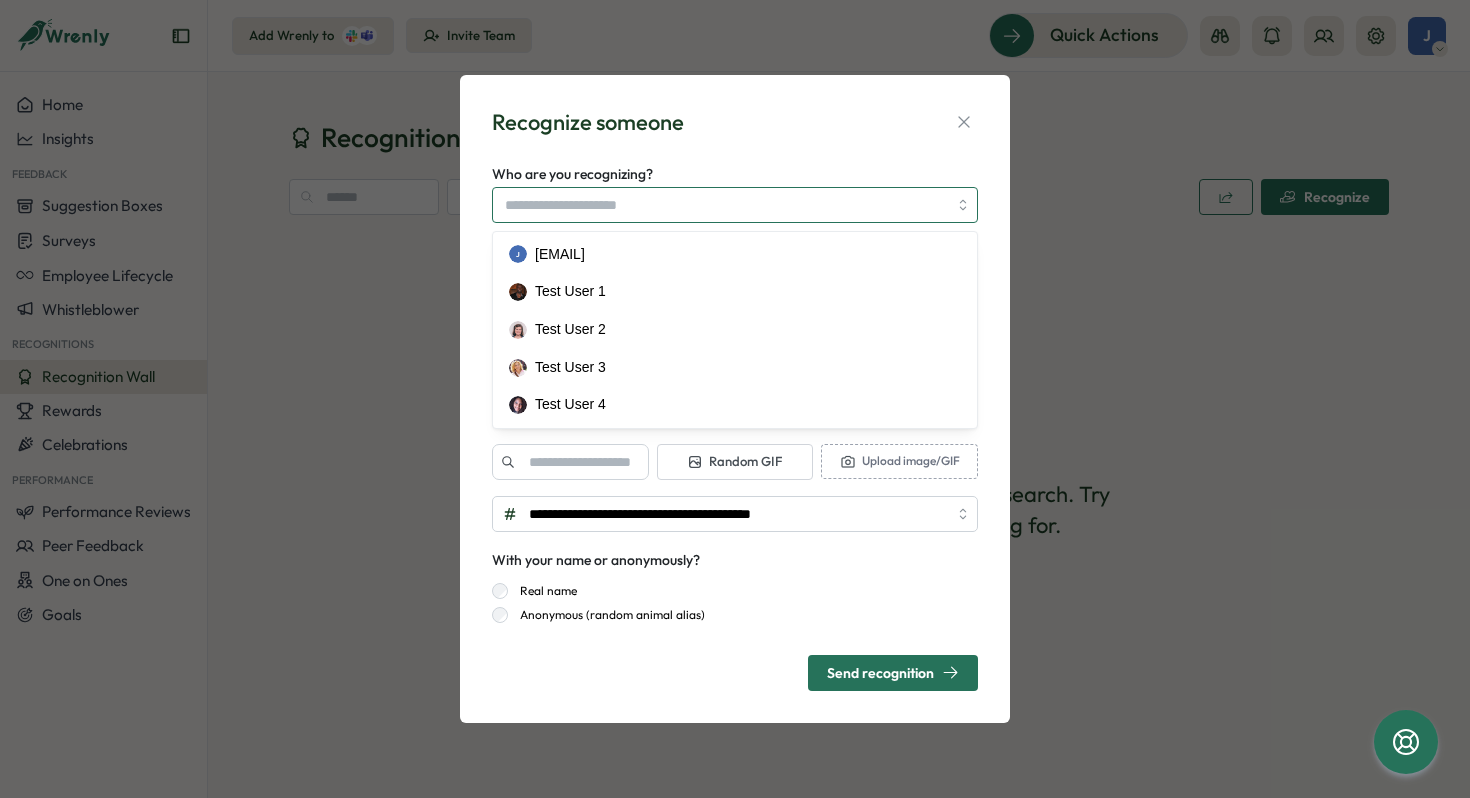 click on "Who are you recognizing?" at bounding box center (726, 205) 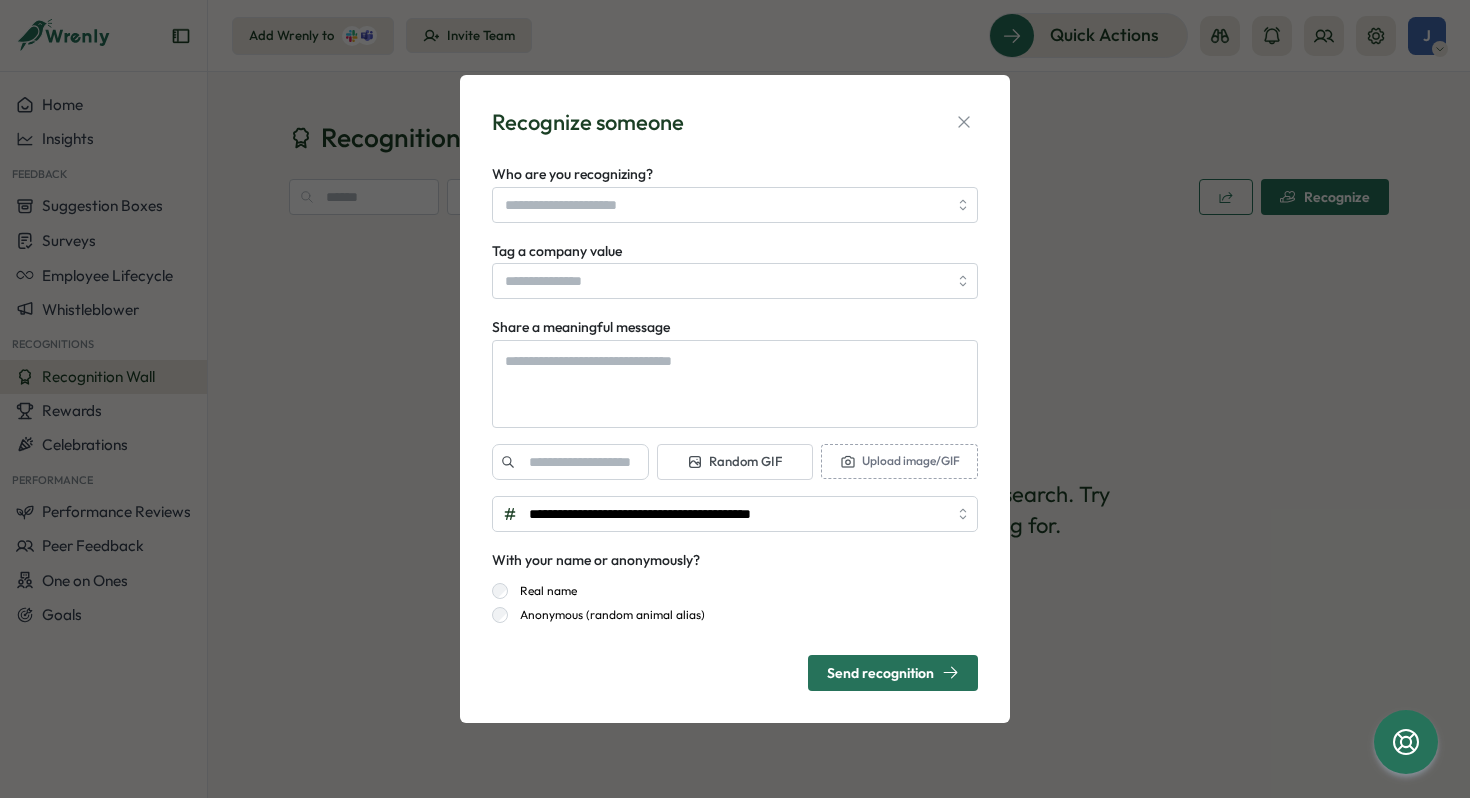 click on "**********" at bounding box center (735, 399) 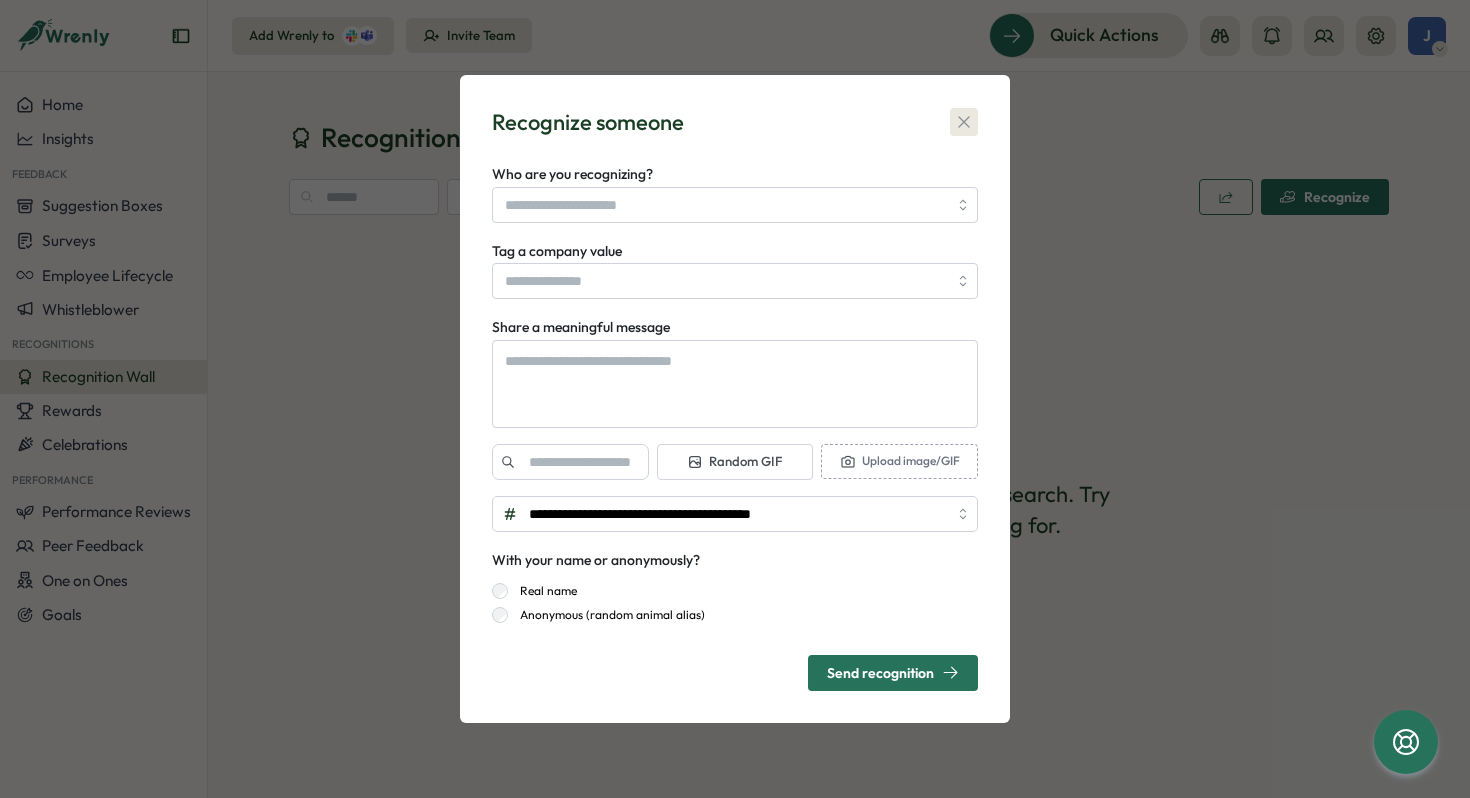 click 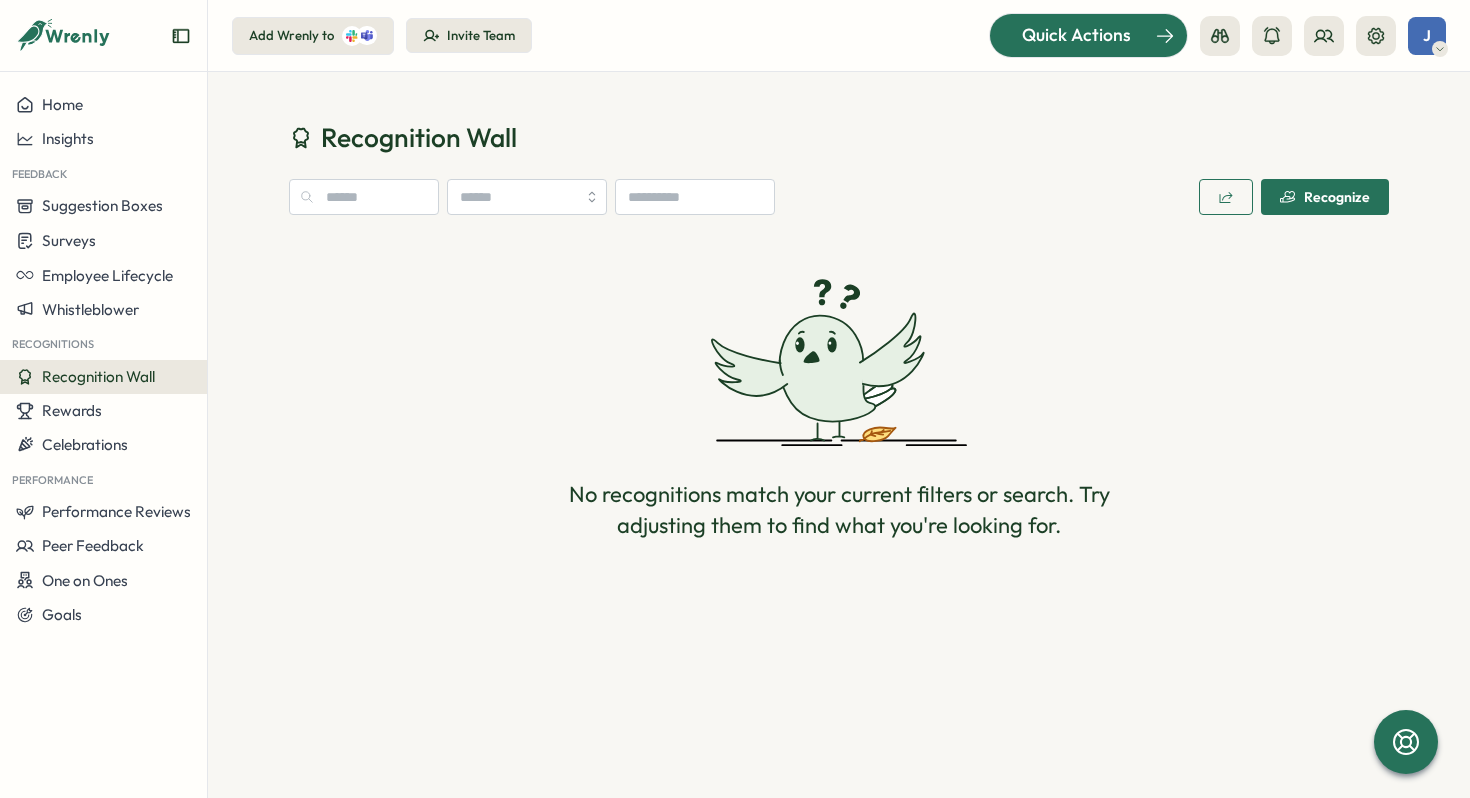 click on "Quick Actions" at bounding box center [1076, 35] 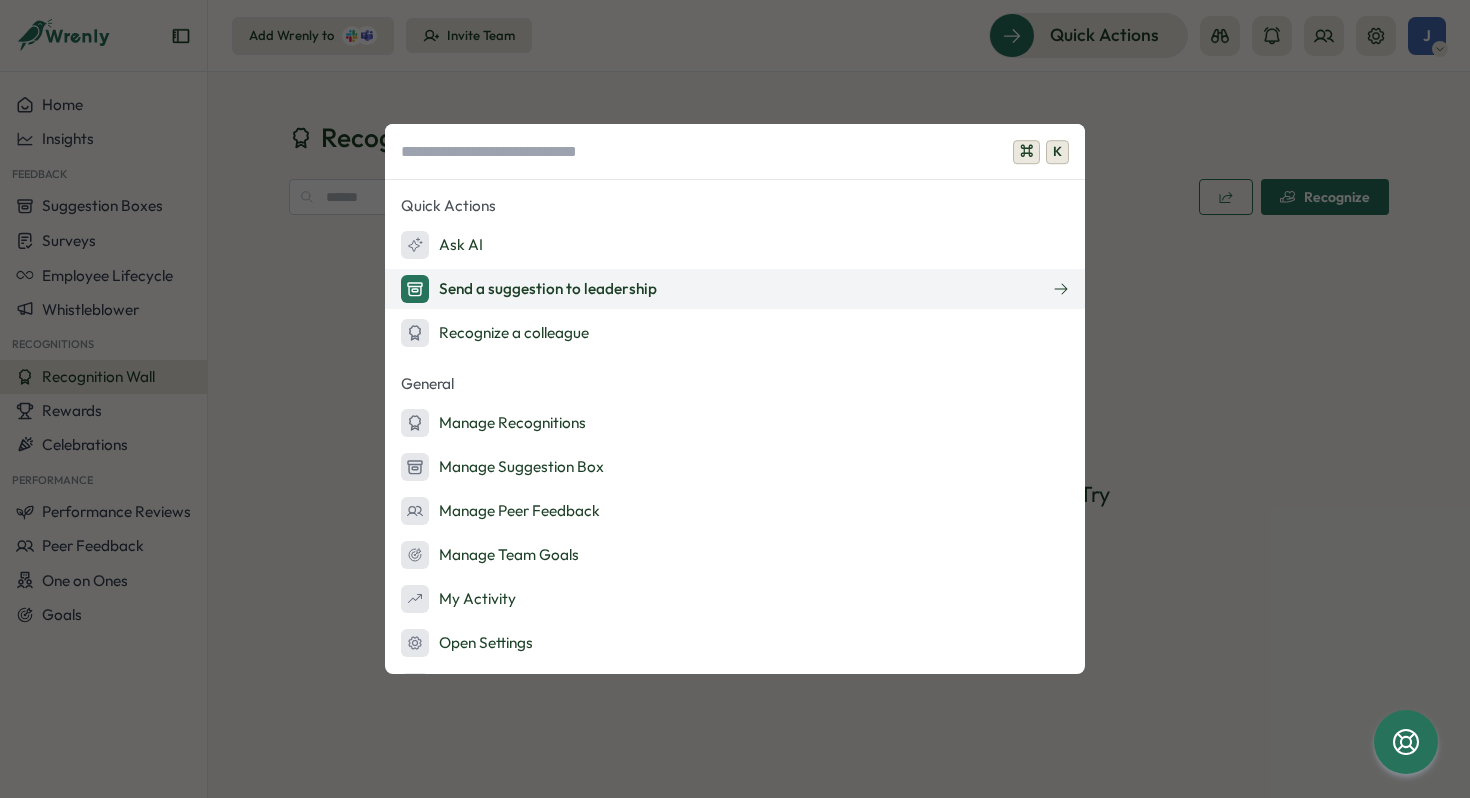 scroll, scrollTop: 135, scrollLeft: 0, axis: vertical 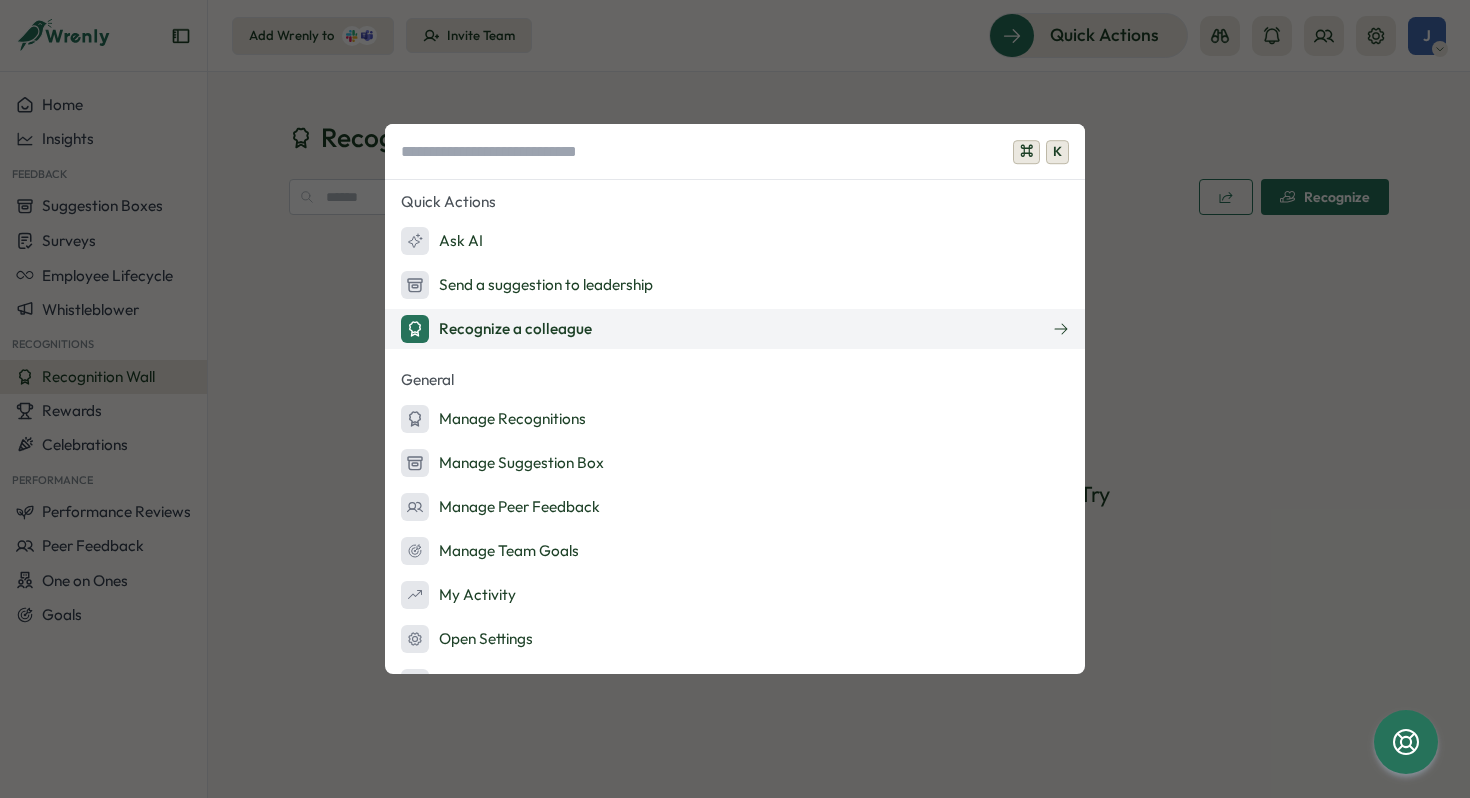 click on "Recognize a colleague" at bounding box center [496, 329] 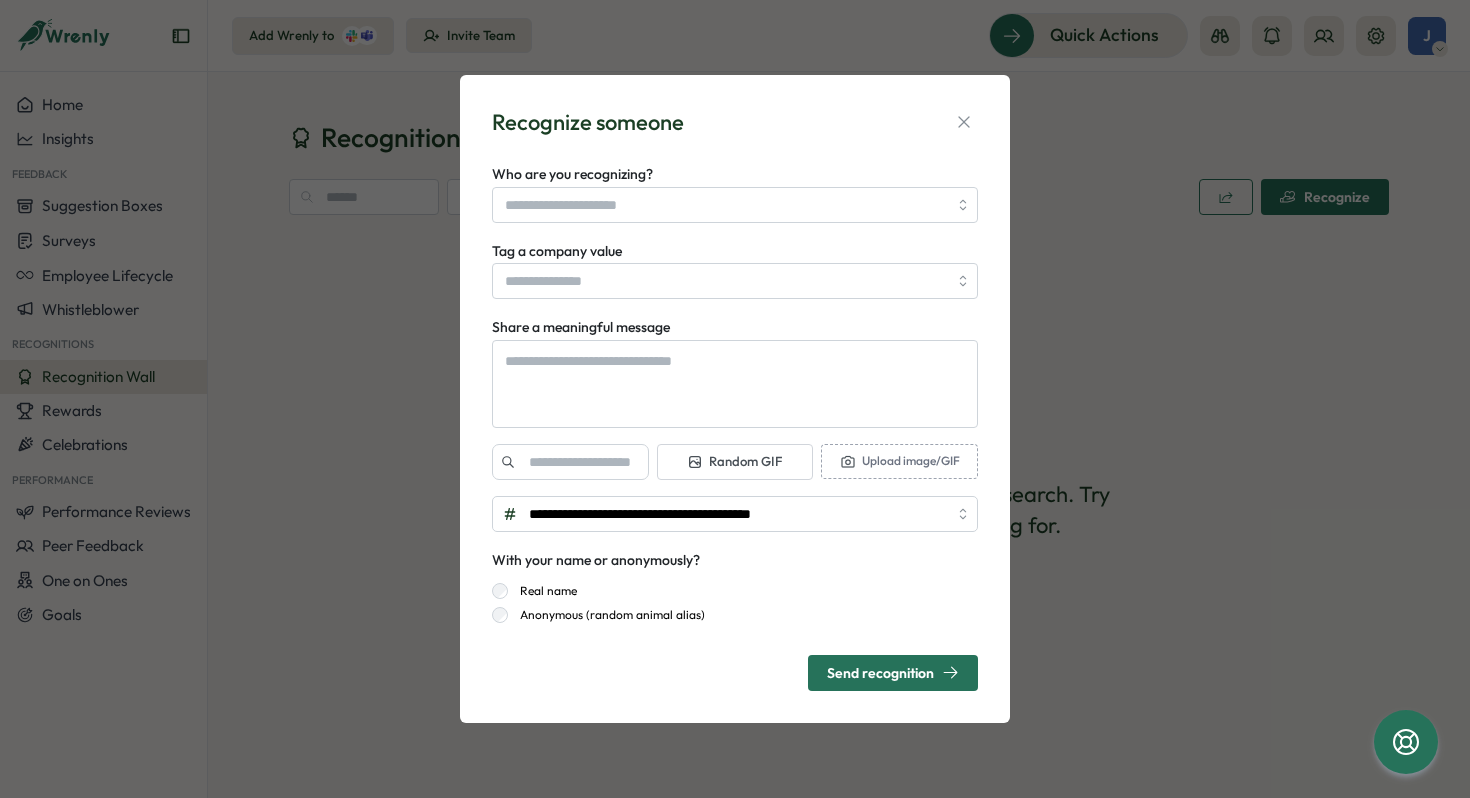 type on "*" 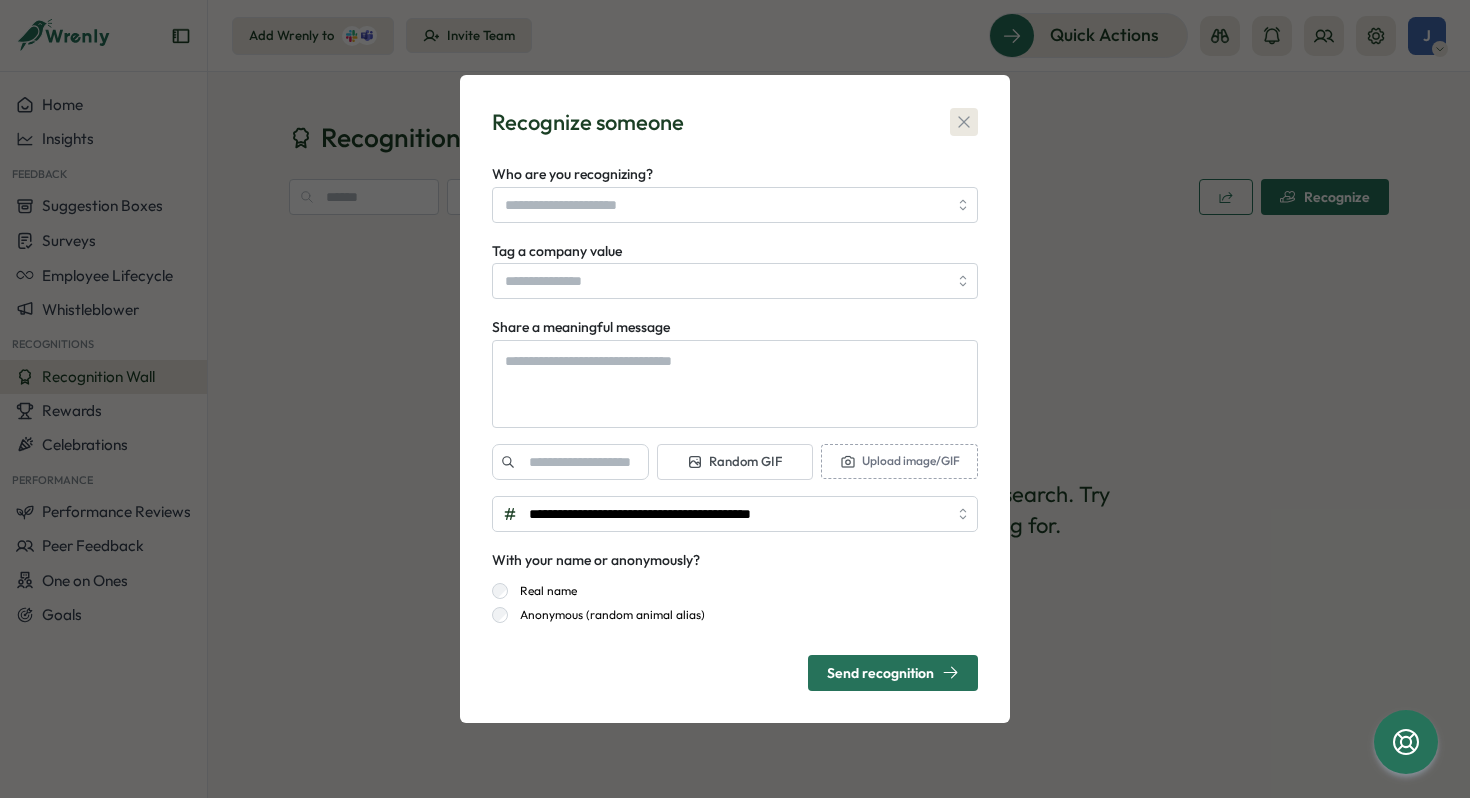 click 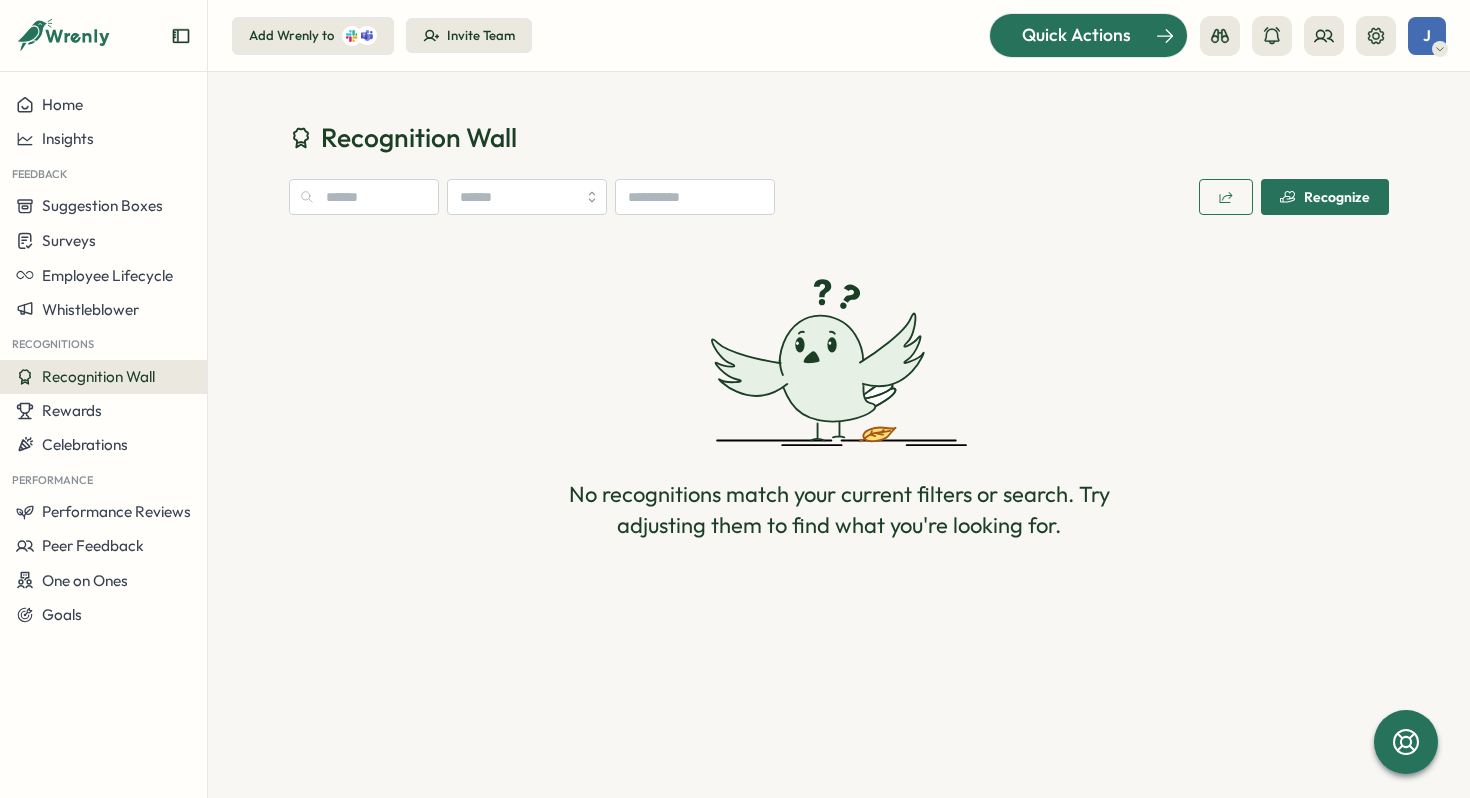 click on "Quick Actions" at bounding box center (1076, 35) 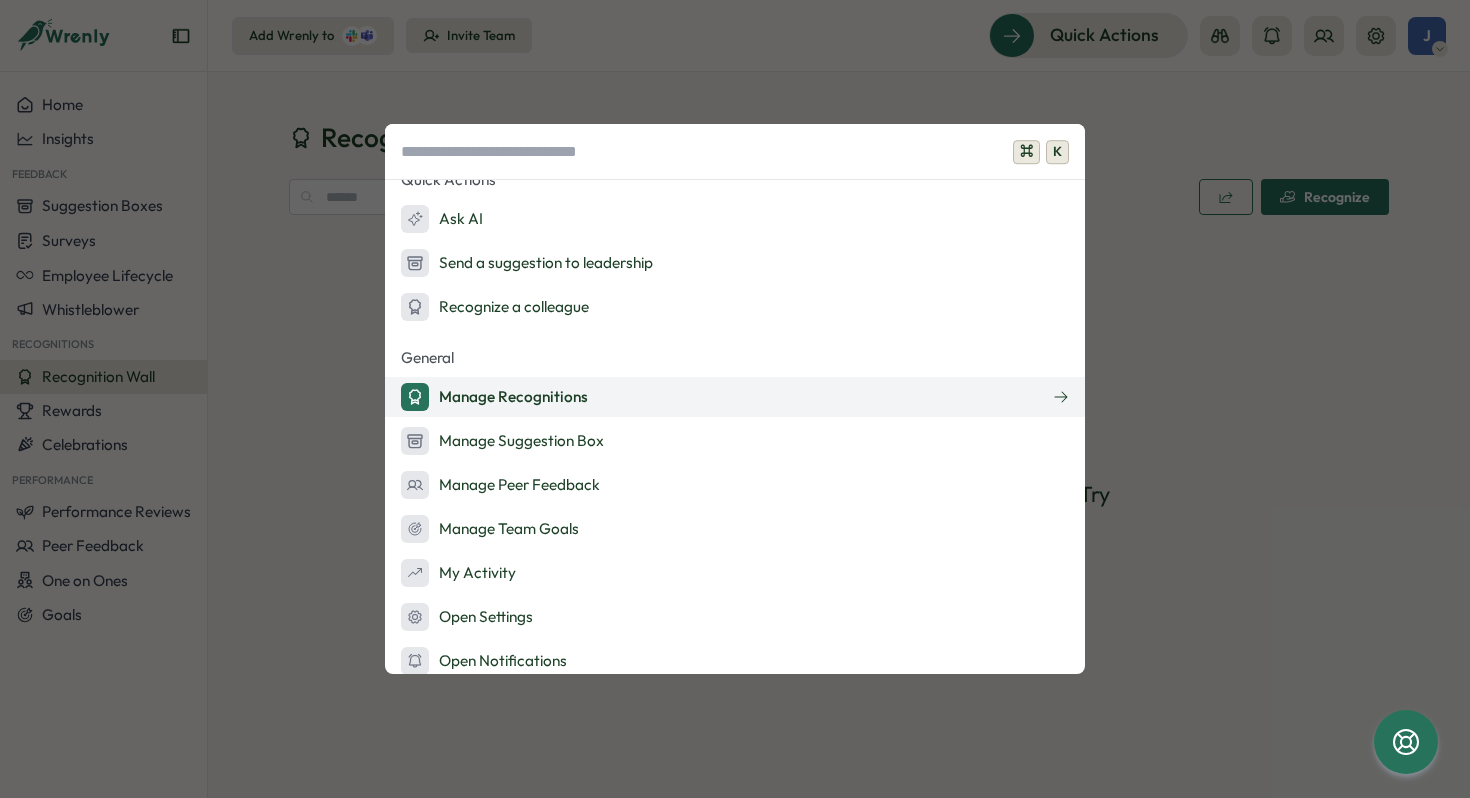 scroll, scrollTop: 172, scrollLeft: 0, axis: vertical 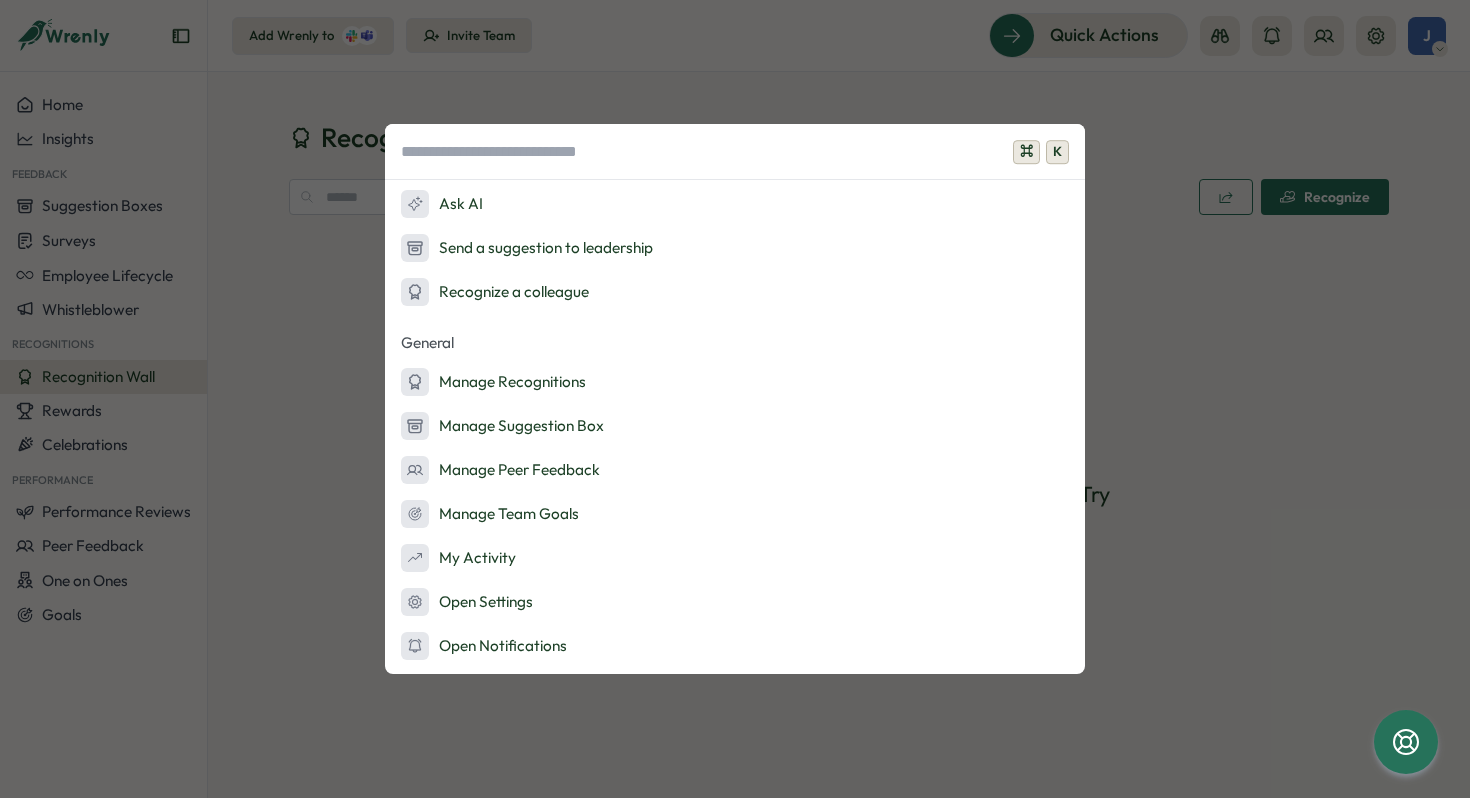 click on "⌘ K Admin Actions Set up Feedback Fridays Create a survey Quick Actions Ask AI Send a suggestion to leadership Recognize a colleague General Manage Recognitions Manage Suggestion Box Manage Peer Feedback Manage Team Goals My Activity Open Settings Open Notifications" at bounding box center [735, 399] 